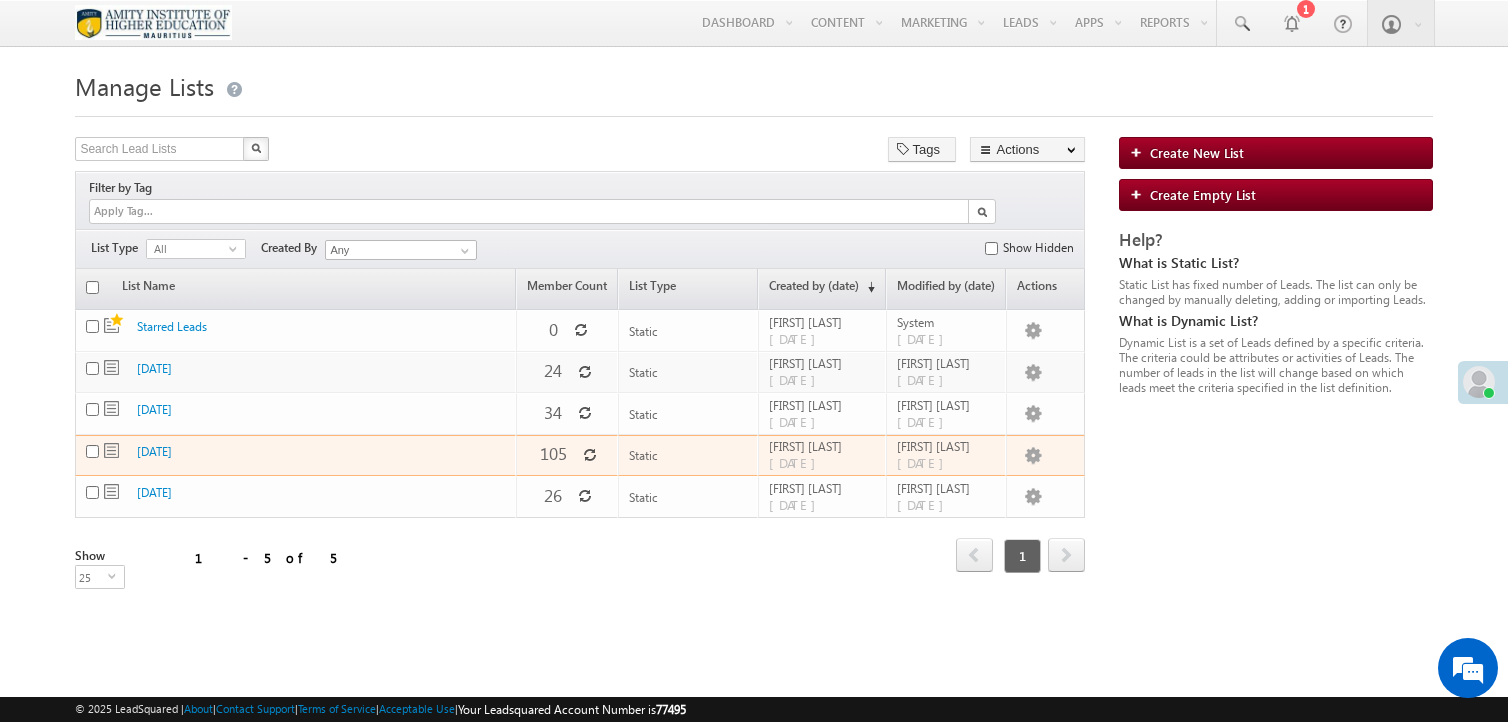scroll, scrollTop: 0, scrollLeft: 0, axis: both 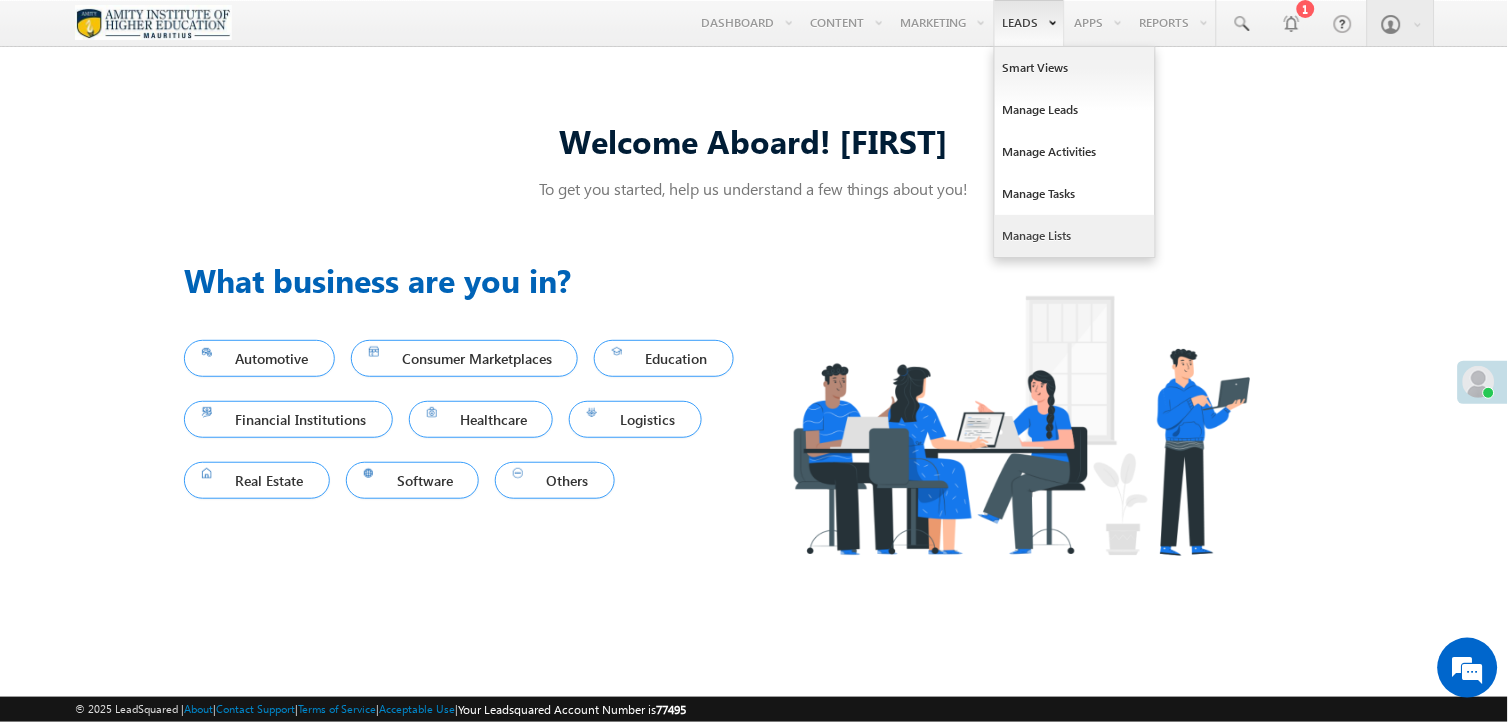 click on "Manage Lists" at bounding box center [1075, 236] 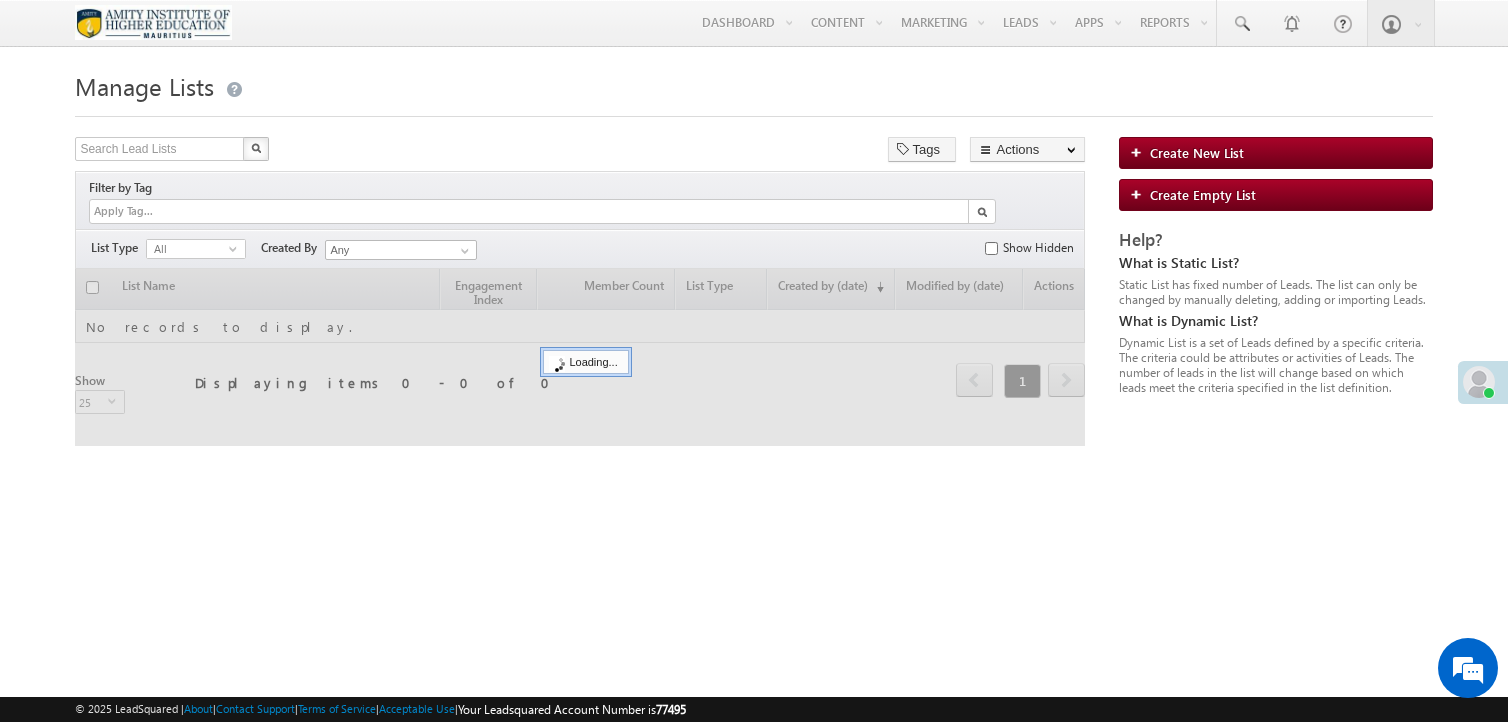scroll, scrollTop: 0, scrollLeft: 0, axis: both 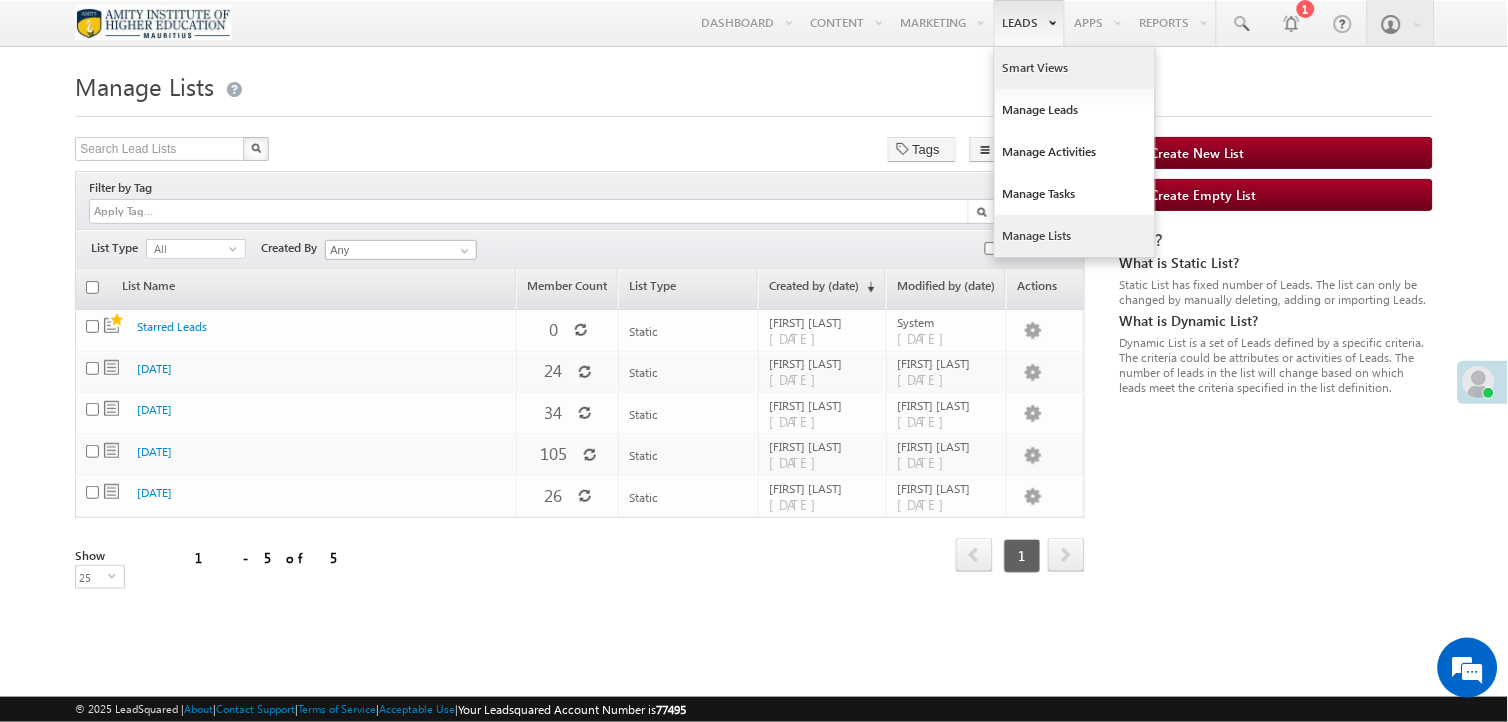 click on "Smart Views" at bounding box center [1075, 68] 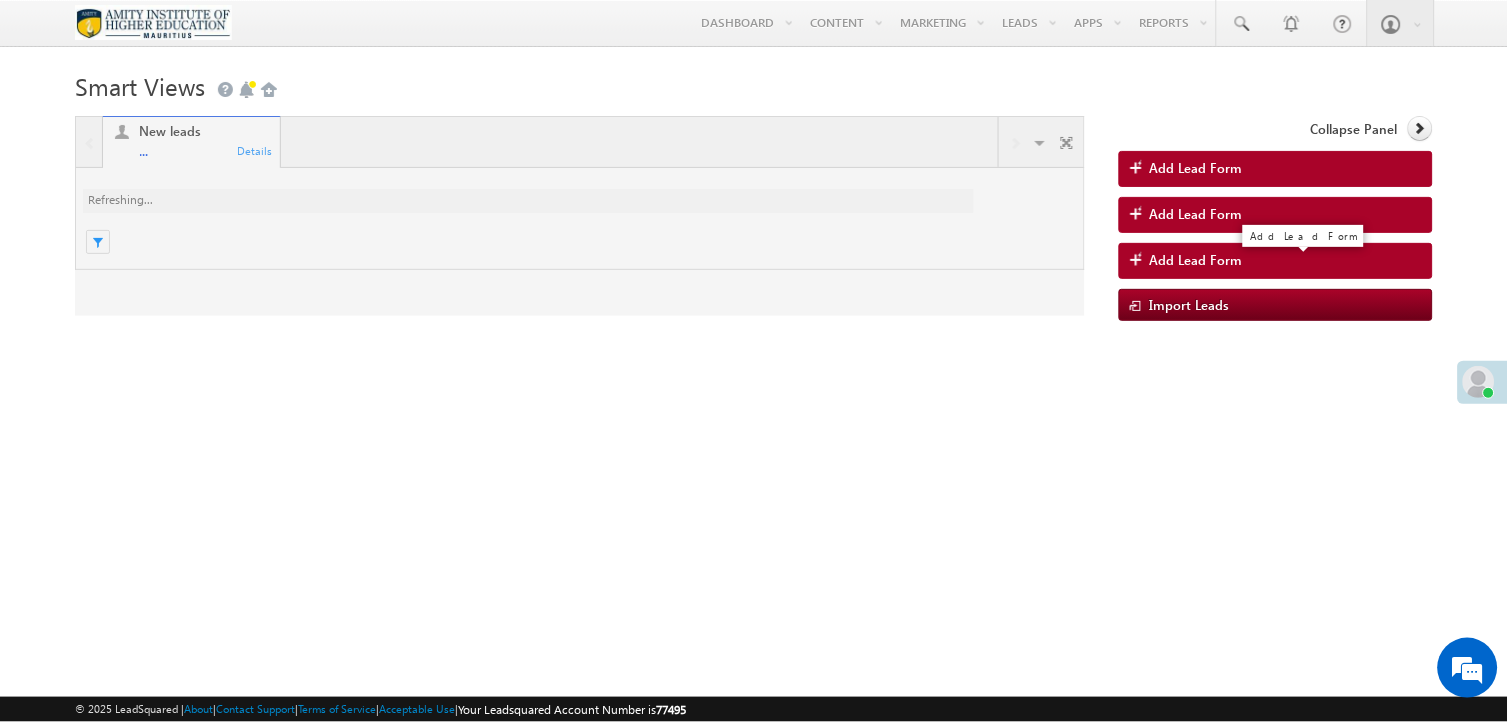 scroll, scrollTop: 0, scrollLeft: 0, axis: both 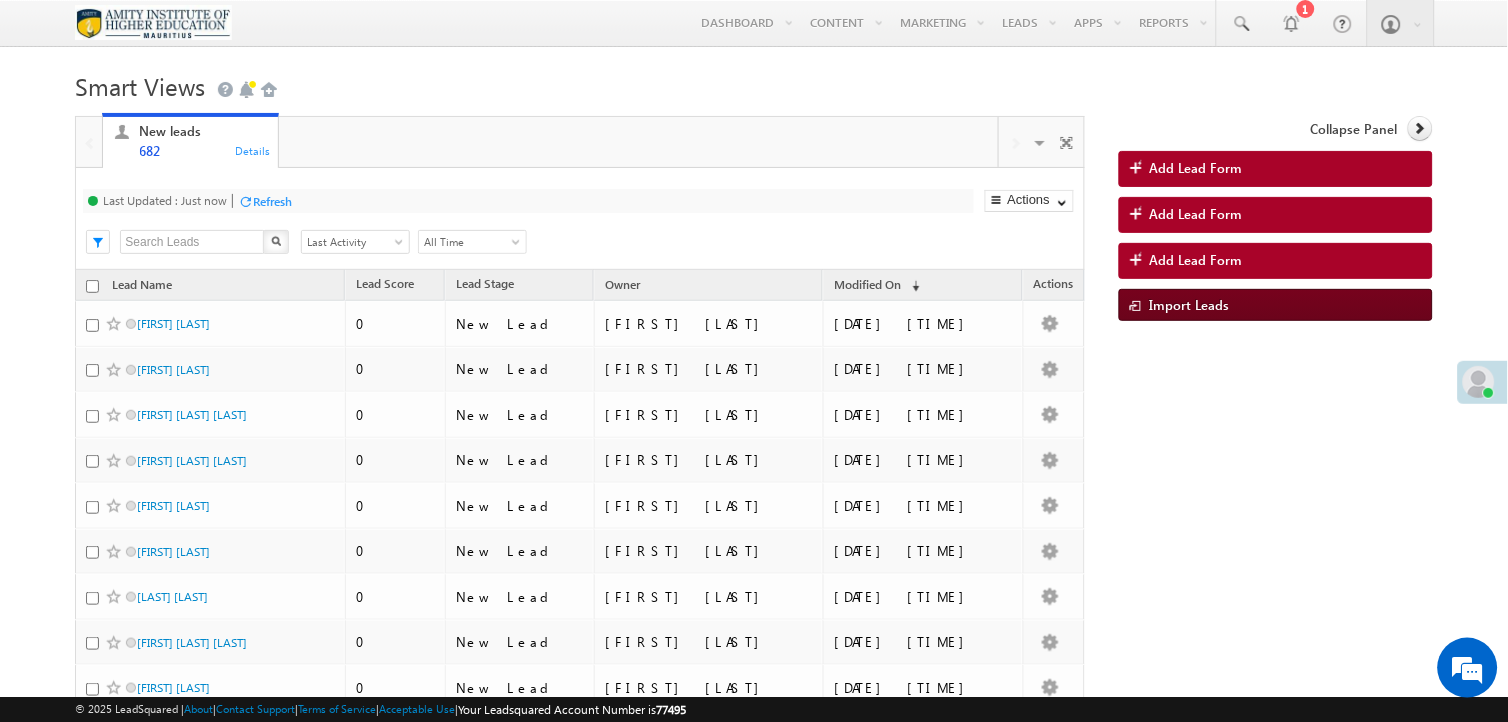 click on "Import Leads" at bounding box center (1189, 304) 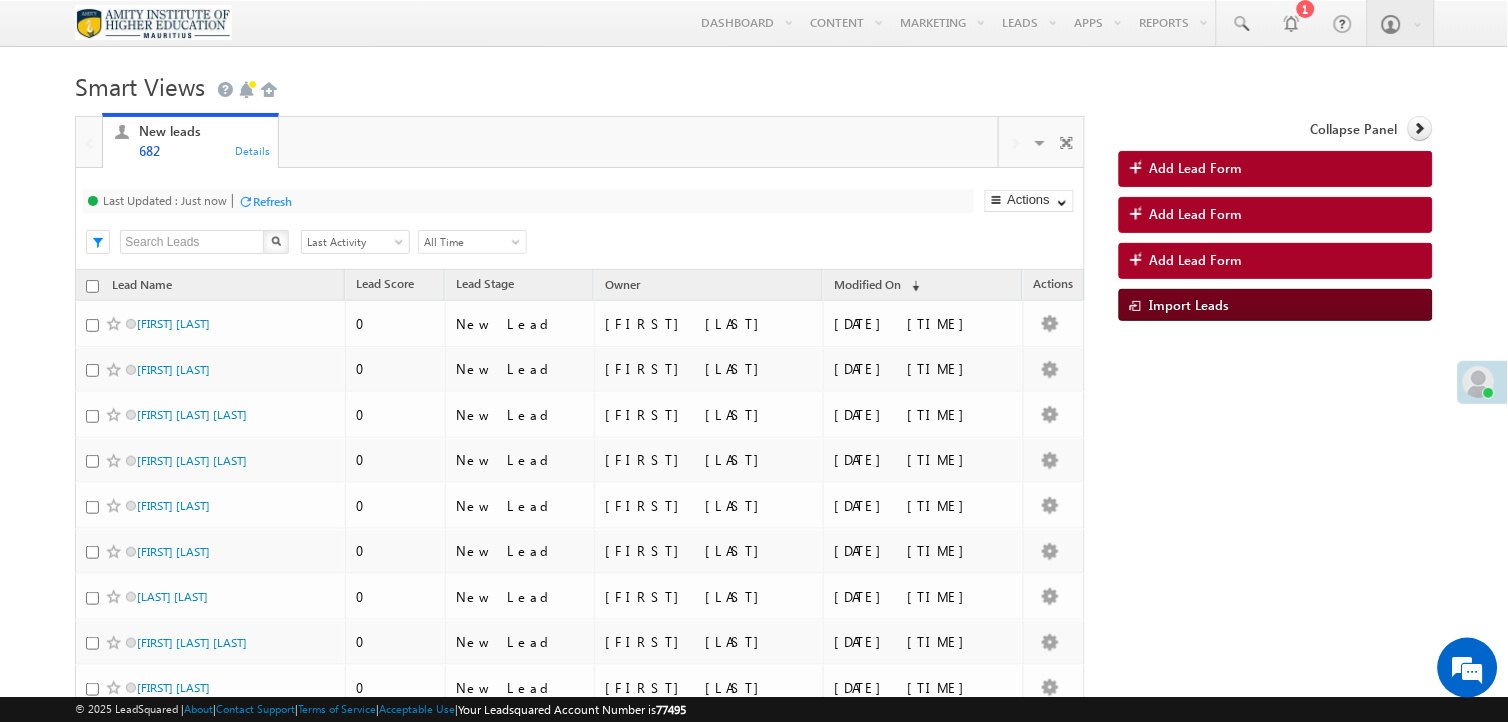 scroll, scrollTop: 0, scrollLeft: 0, axis: both 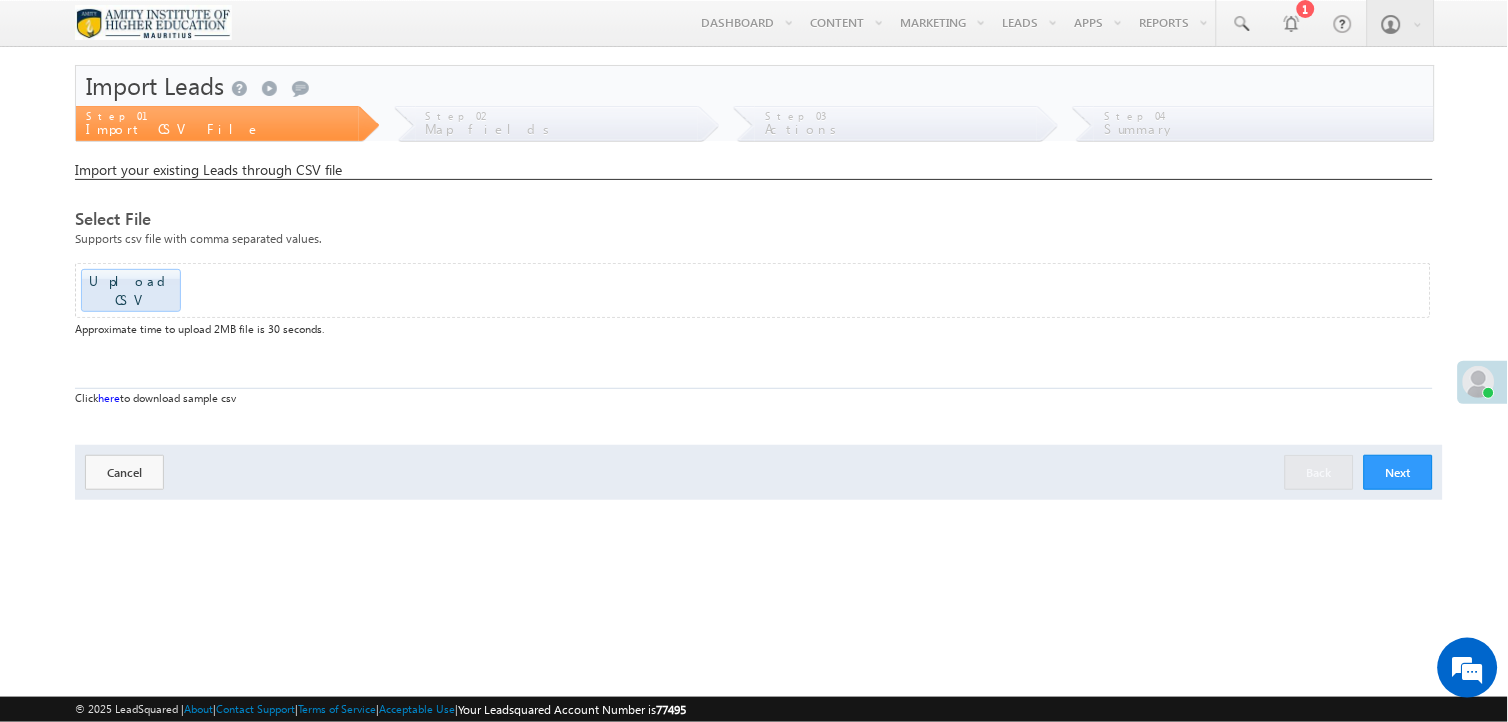 click at bounding box center [-1520, 284] 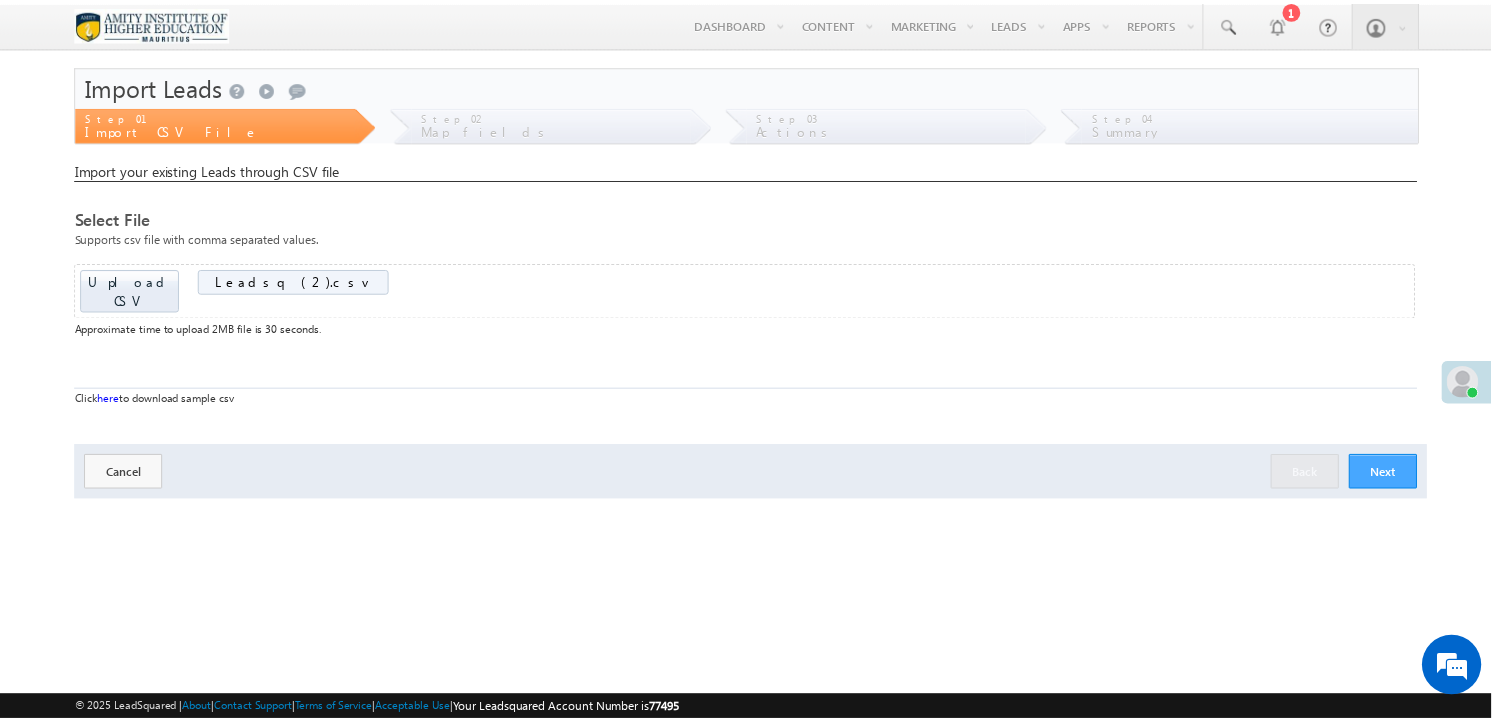 scroll, scrollTop: 0, scrollLeft: 0, axis: both 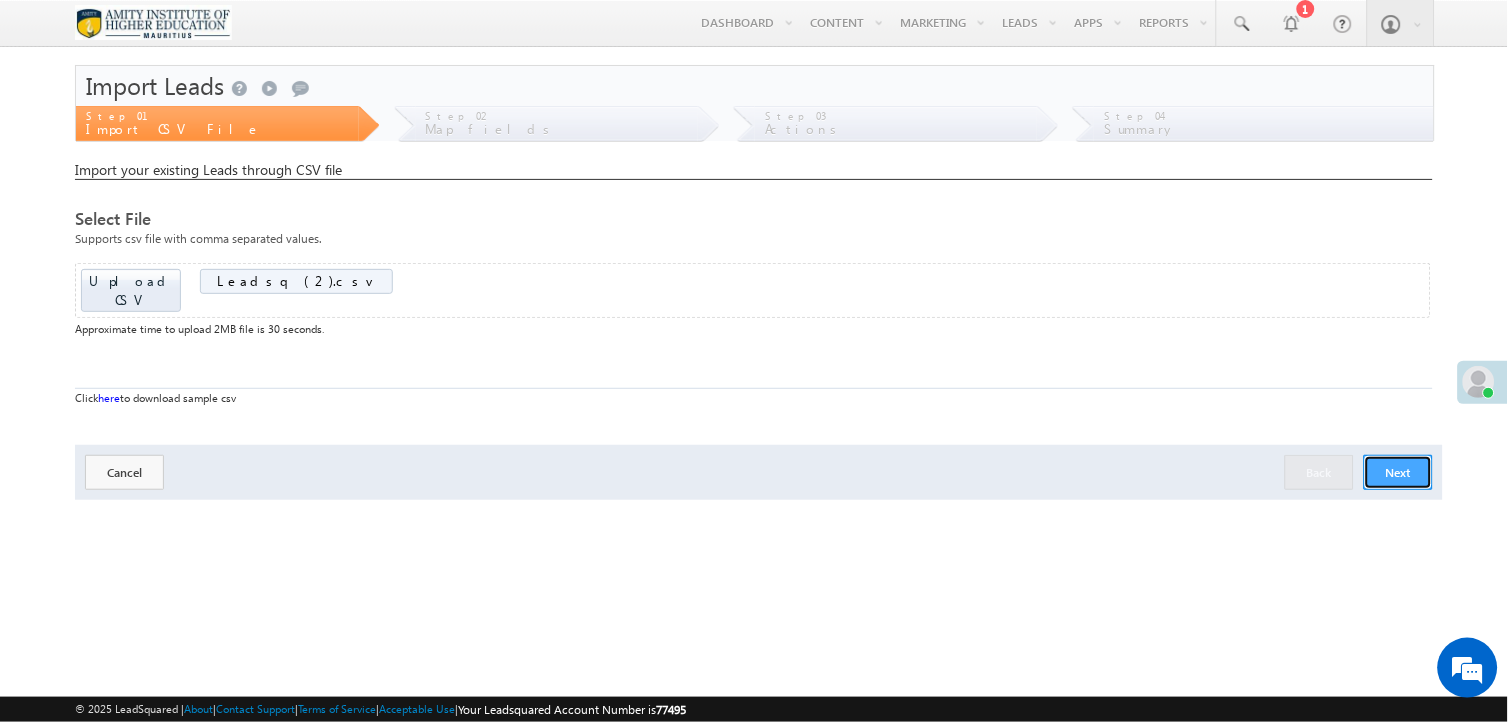 click on "Next" at bounding box center [1398, 472] 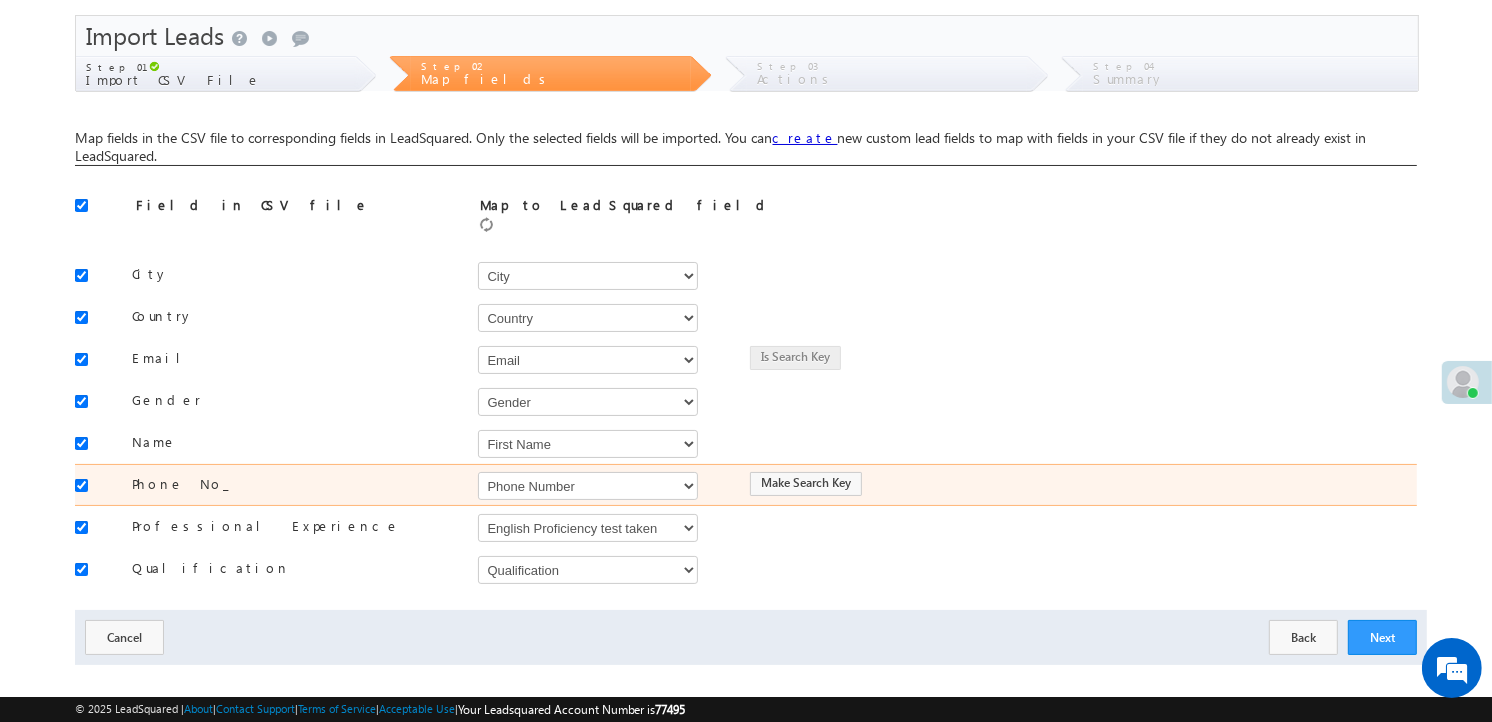 scroll, scrollTop: 66, scrollLeft: 0, axis: vertical 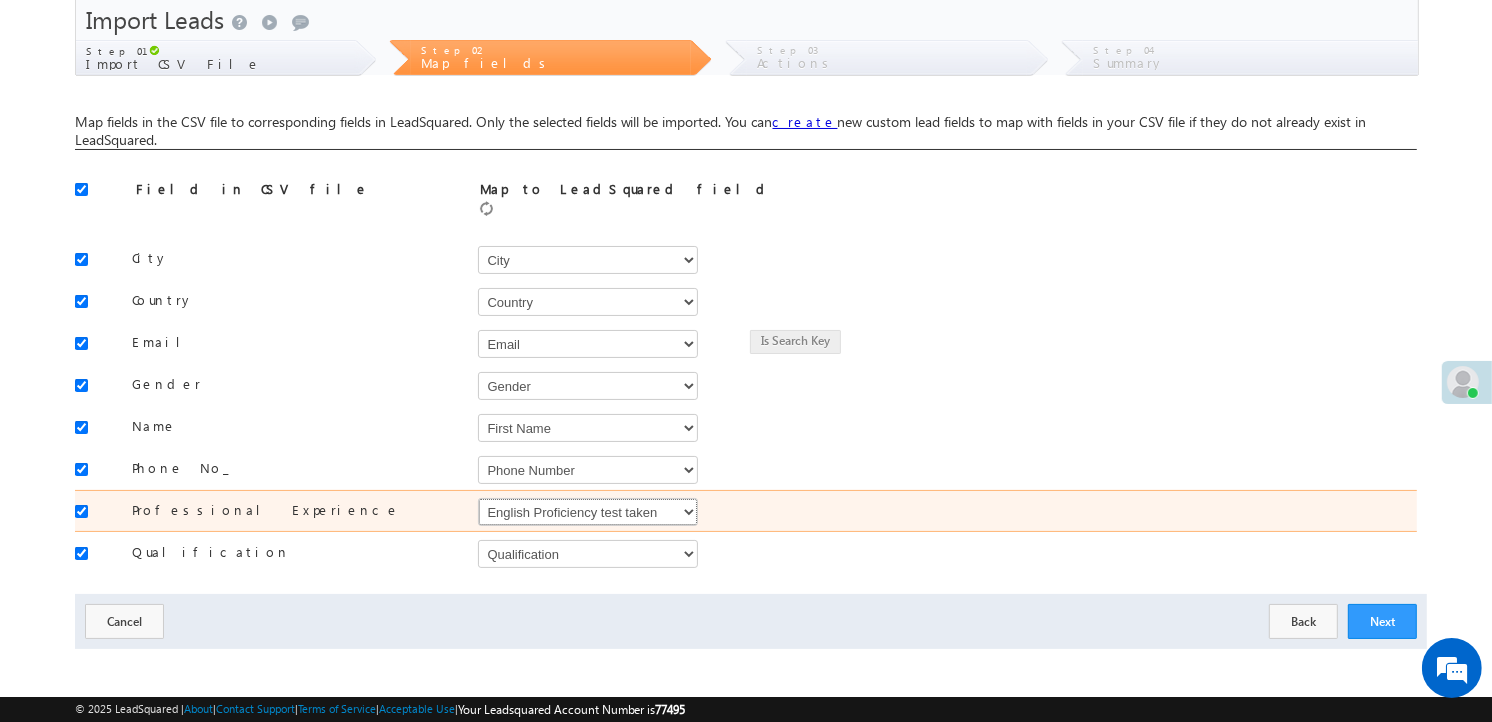 click on "Select Select Address 1 Address 2 Alternate Mobile Number Any specific university or program Campus City Company counselling mode Country Country Geotagging Course Created On Creative Current Organization Date of Birth Disposition DNP Count Do Not Call Do Not Email Do Not SMS Do Not Track Do you have a valid passport Do you have scholarships Dropped Off Reason Email English Proficiency test taken  First Name Form Number Full Name Gender Have you Completed Graduation Have you Completed Post Graduation Have you Completed XII Class Highest Degree Intake Interested Country intProgram intUniv intUniversity Job Title Keyword Last Call Notes Last Name Latitude Lead Source Lead Stage Longitude Medium Next Call Date and Time Not Interested Reason Notes Occupation Order Value Owner Passport Photo - Status Percentage Scored in Graduation Percentage Scored in Post Graduation Percentage Scored in X Class Percentage scored in XII Class percentageinUG Phone Number Program Interested For Program Name Promotional Video Link" at bounding box center (588, 512) 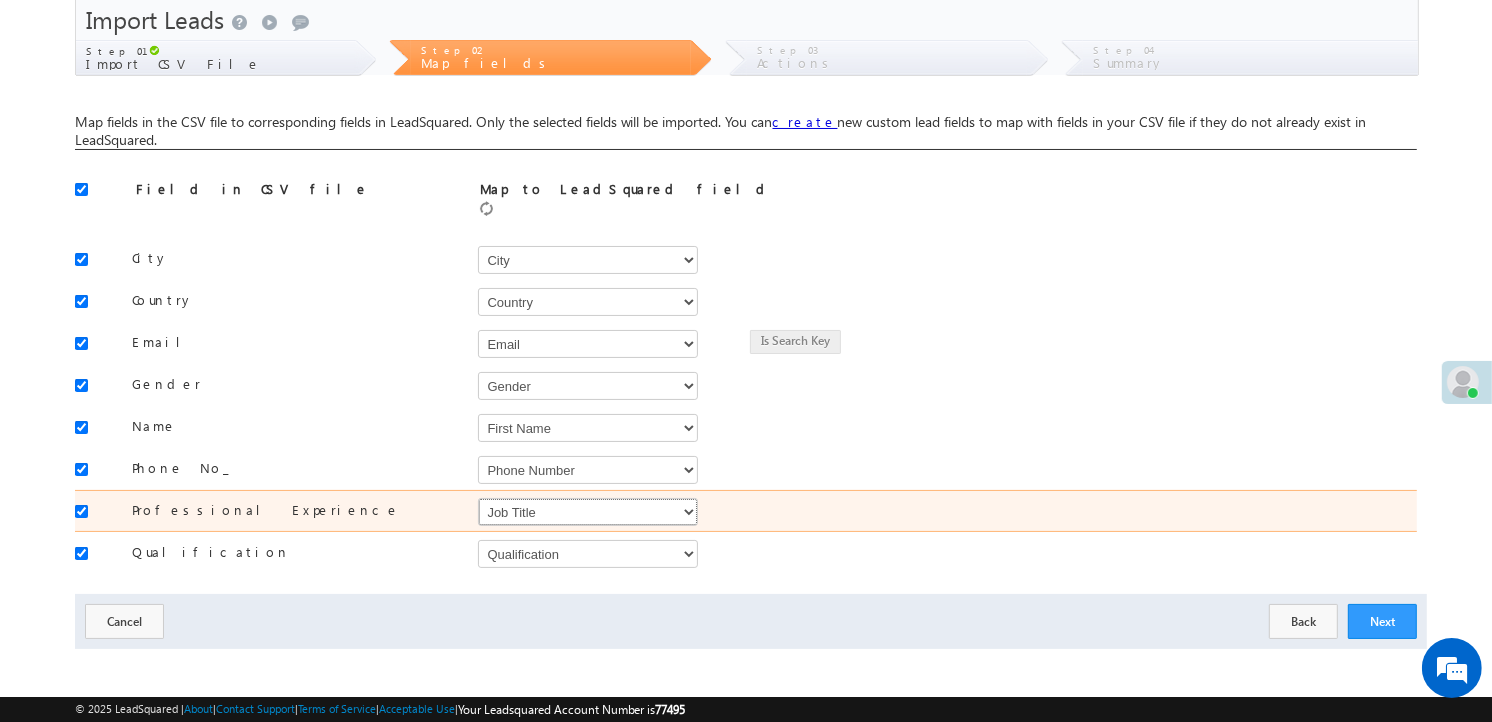 click on "Select Select Address 1 Address 2 Alternate Mobile Number Any specific university or program Campus City Company counselling mode Country Country Geotagging Course Created On Creative Current Organization Date of Birth Disposition DNP Count Do Not Call Do Not Email Do Not SMS Do Not Track Do you have a valid passport Do you have scholarships Dropped Off Reason Email English Proficiency test taken  First Name Form Number Full Name Gender Have you Completed Graduation Have you Completed Post Graduation Have you Completed XII Class Highest Degree Intake Interested Country intProgram intUniv intUniversity Job Title Keyword Last Call Notes Last Name Latitude Lead Source Lead Stage Longitude Medium Next Call Date and Time Not Interested Reason Notes Occupation Order Value Owner Passport Photo - Status Percentage Scored in Graduation Percentage Scored in Post Graduation Percentage Scored in X Class Percentage scored in XII Class percentageinUG Phone Number Program Interested For Program Name Promotional Video Link" at bounding box center (588, 512) 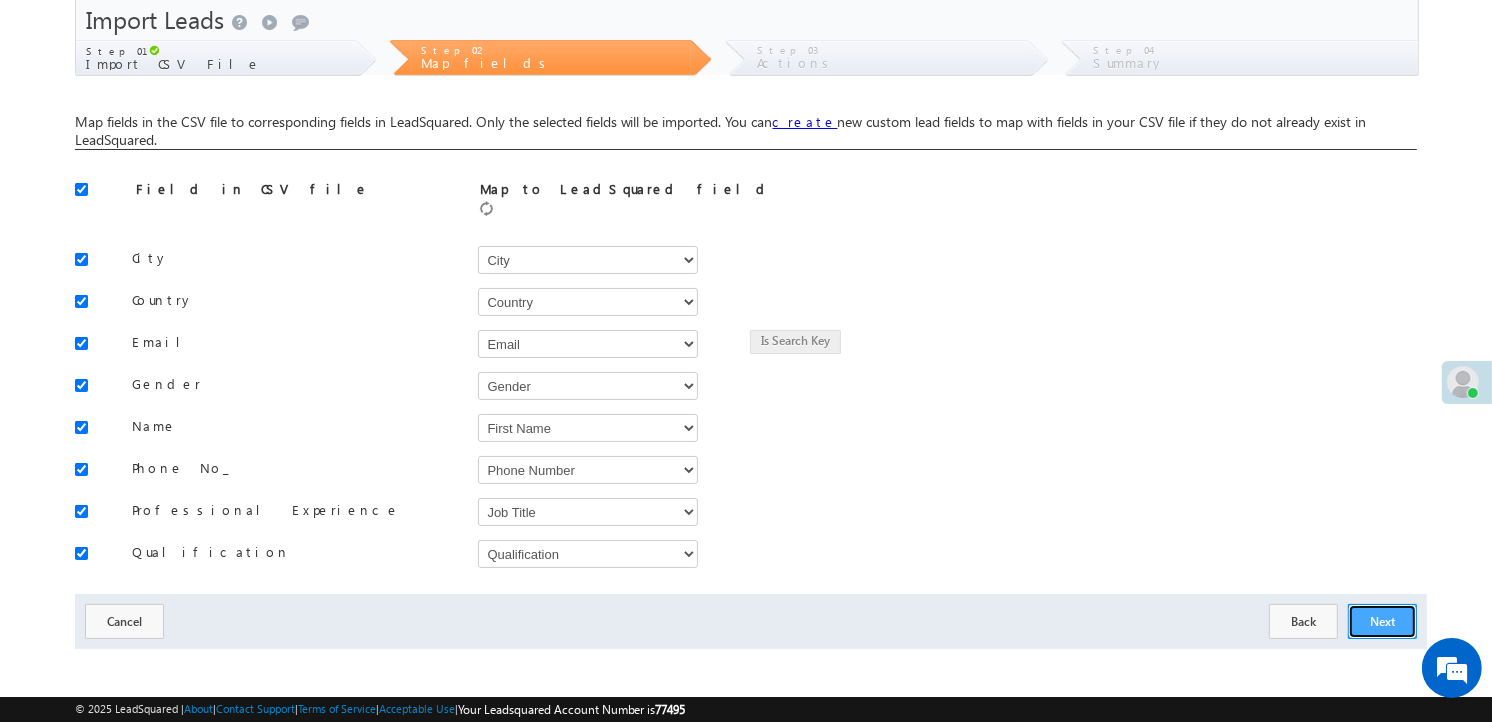 click on "Next" at bounding box center (1382, 621) 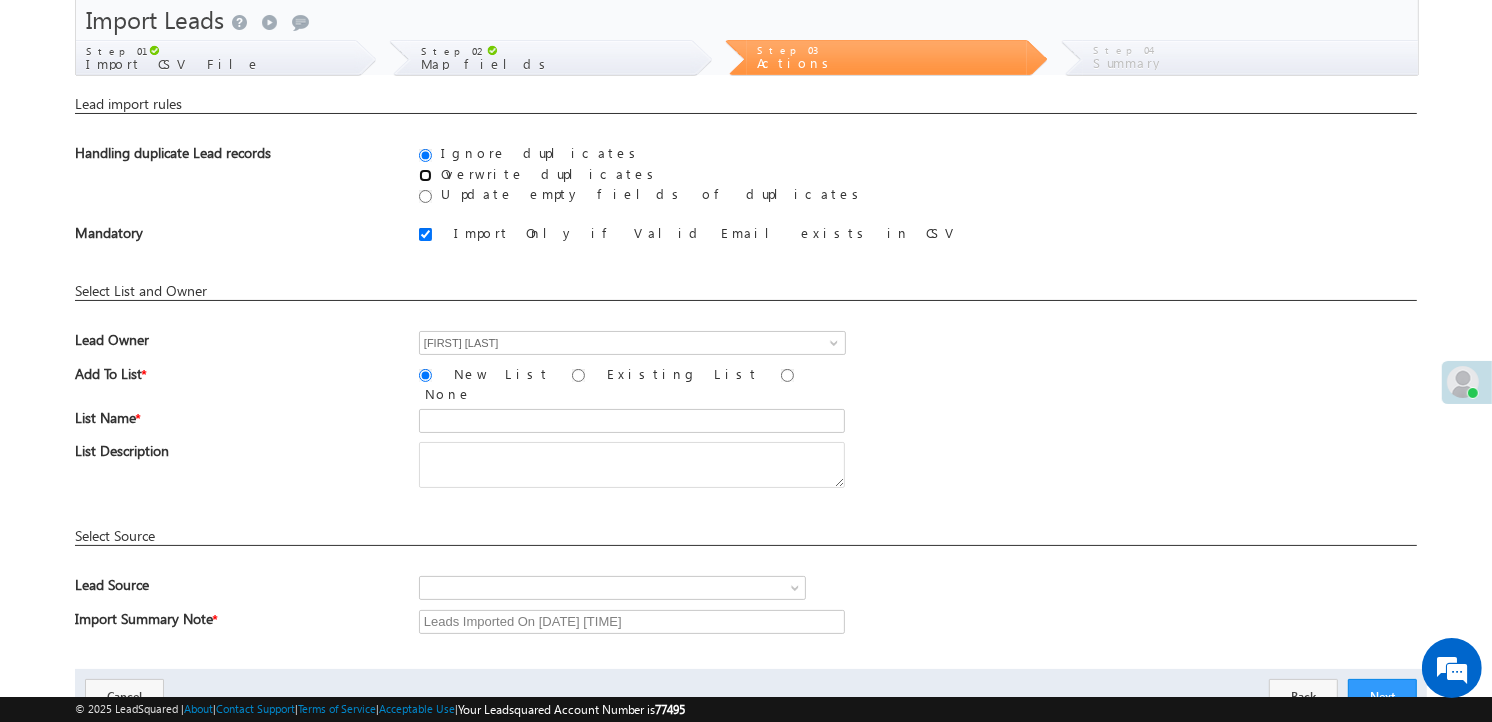 click on "Overwrite duplicates" at bounding box center [425, 175] 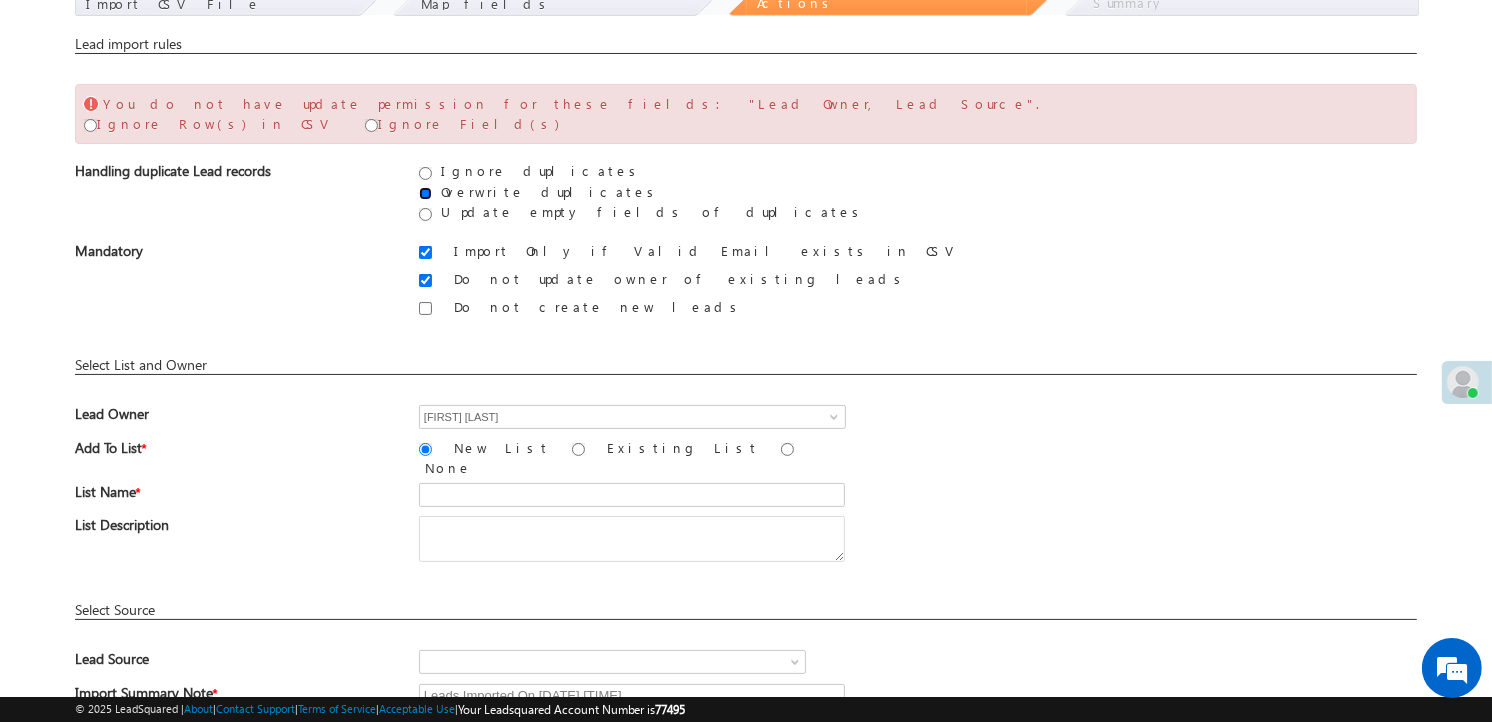 scroll, scrollTop: 187, scrollLeft: 0, axis: vertical 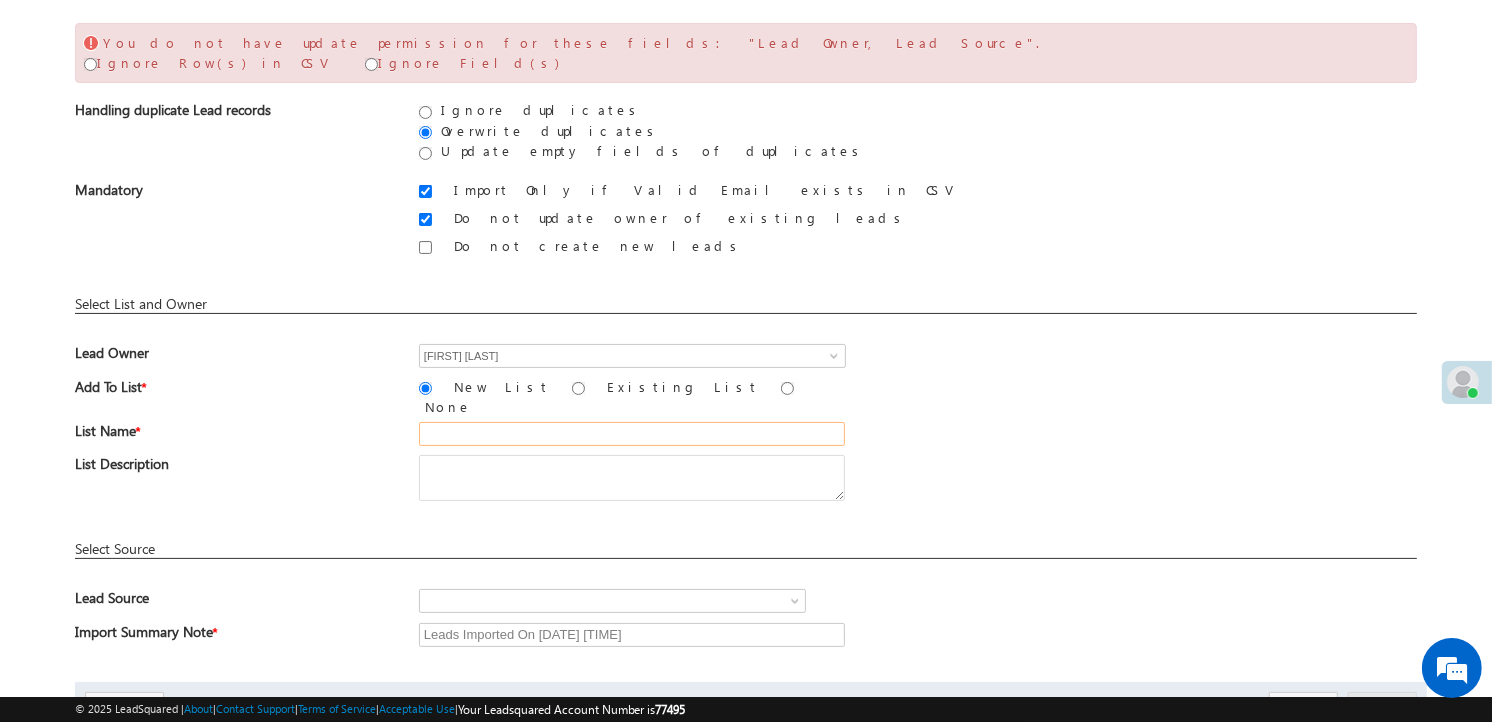 click at bounding box center [632, 434] 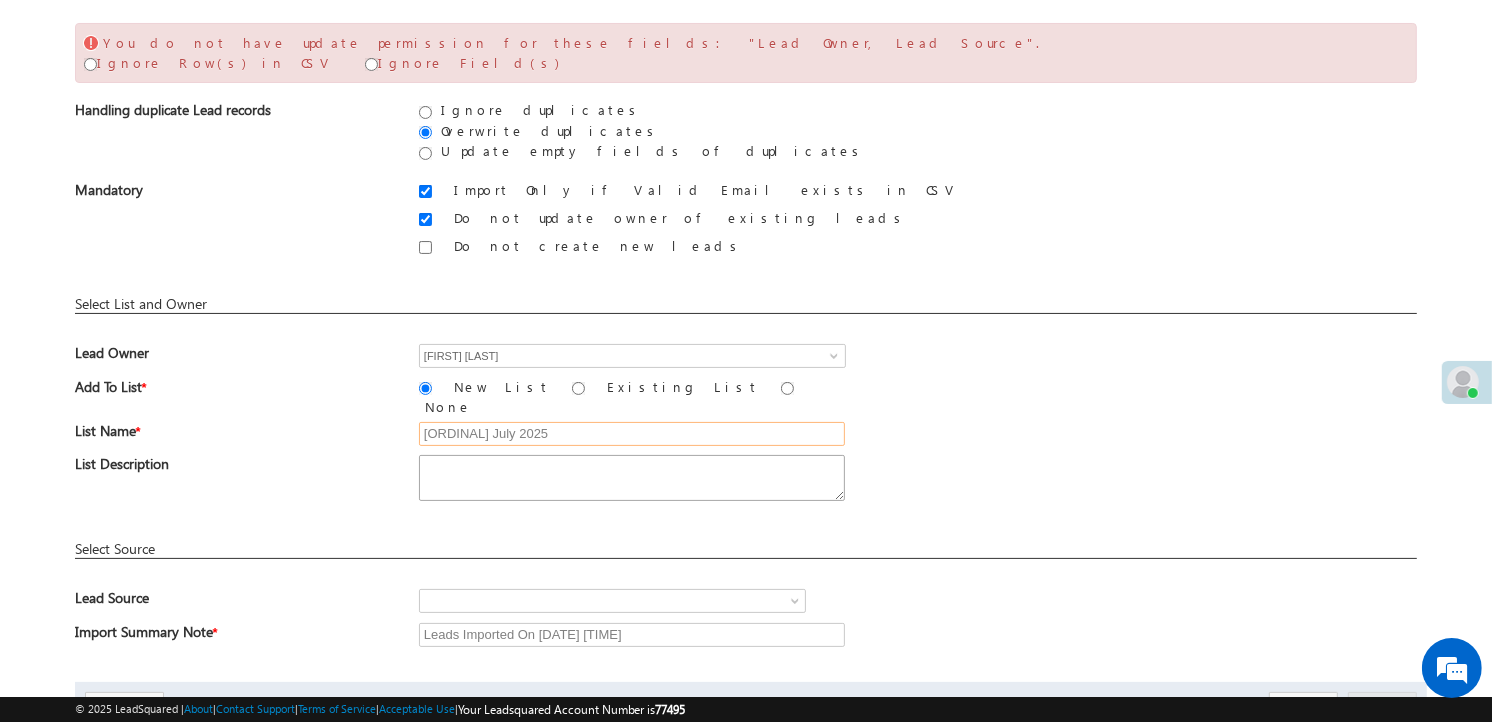 type on "24th July 2025" 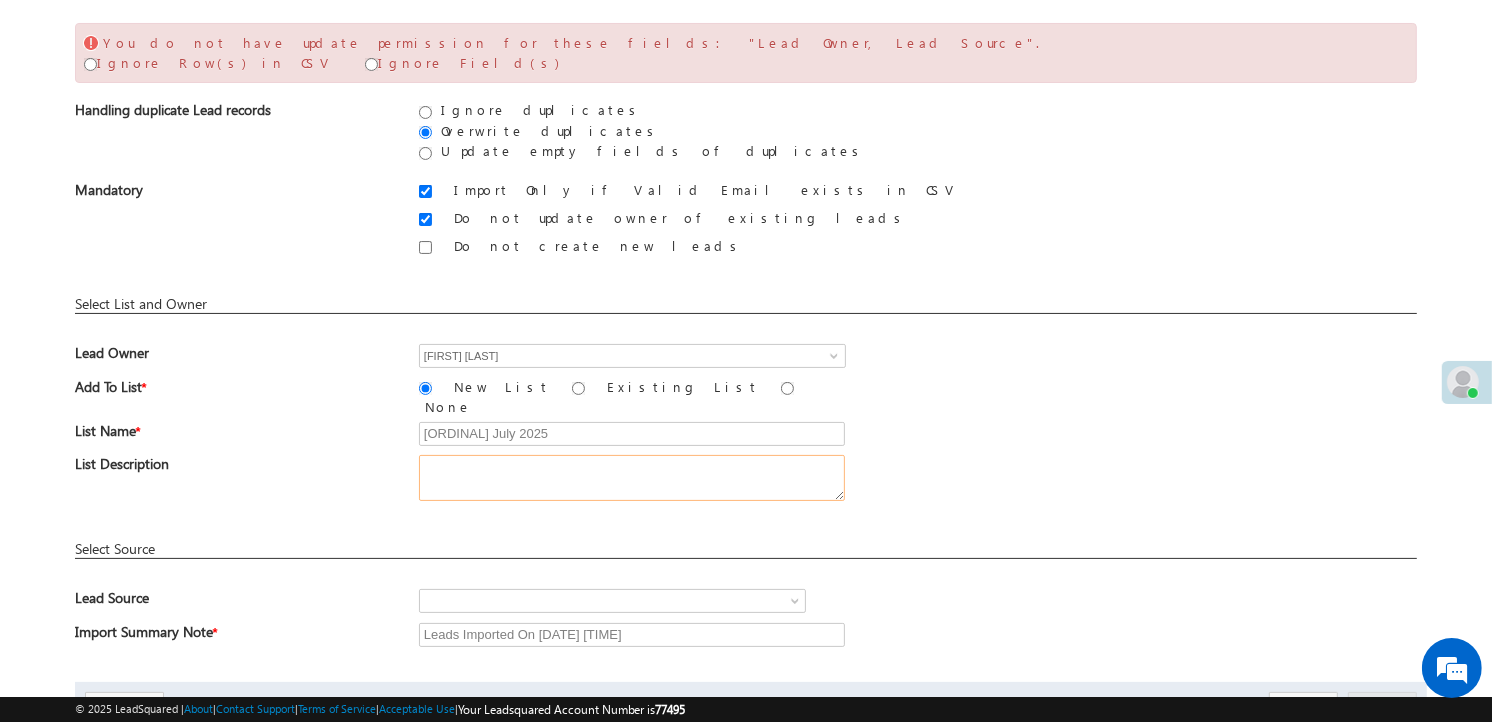 click at bounding box center (632, 478) 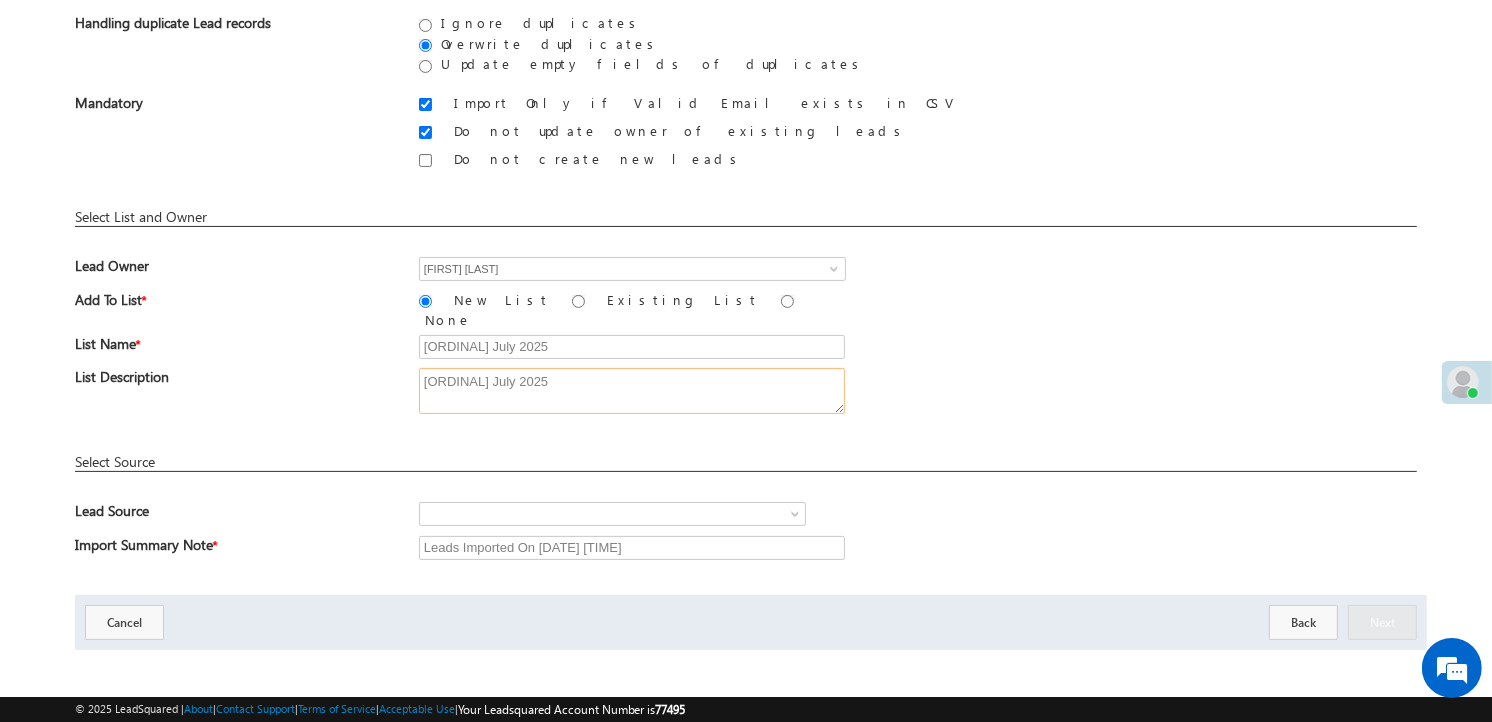 scroll, scrollTop: 277, scrollLeft: 0, axis: vertical 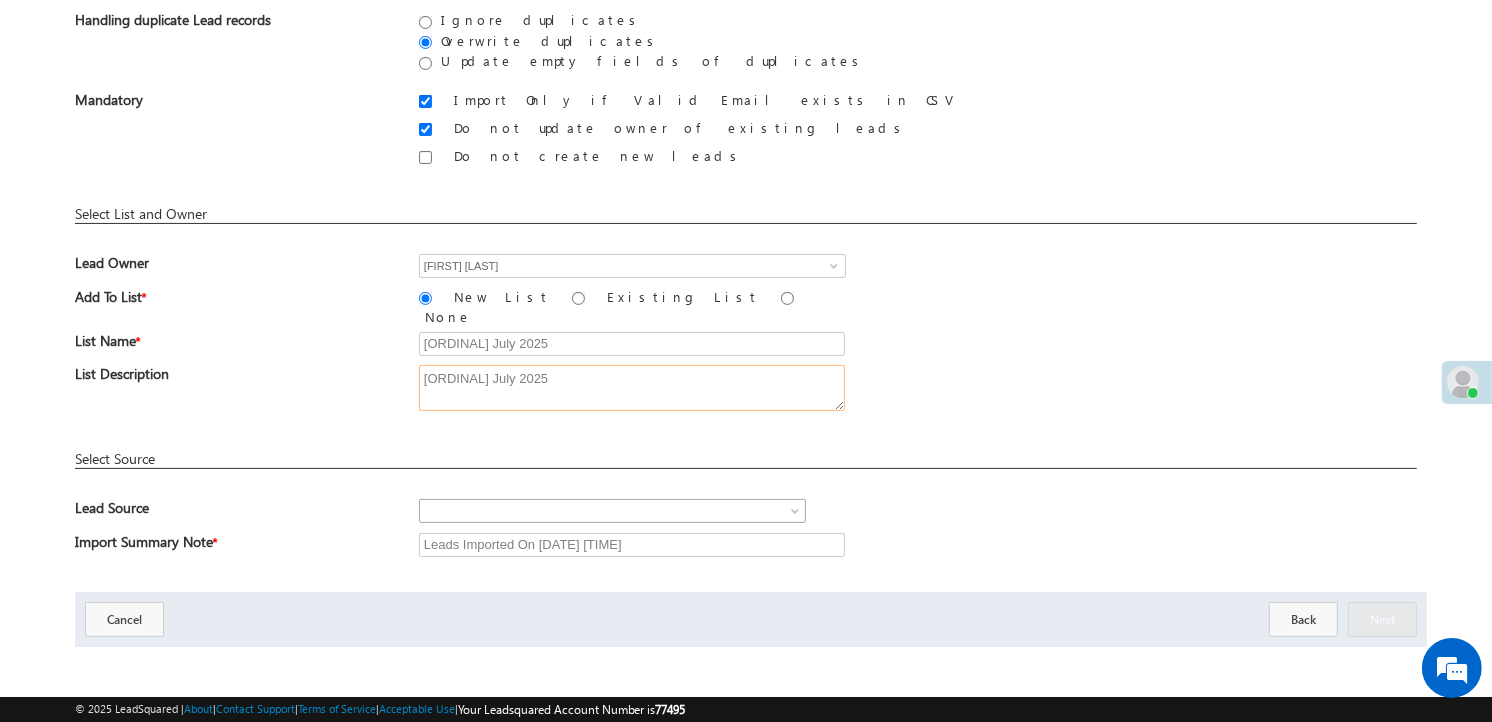 type on "24th July 2025" 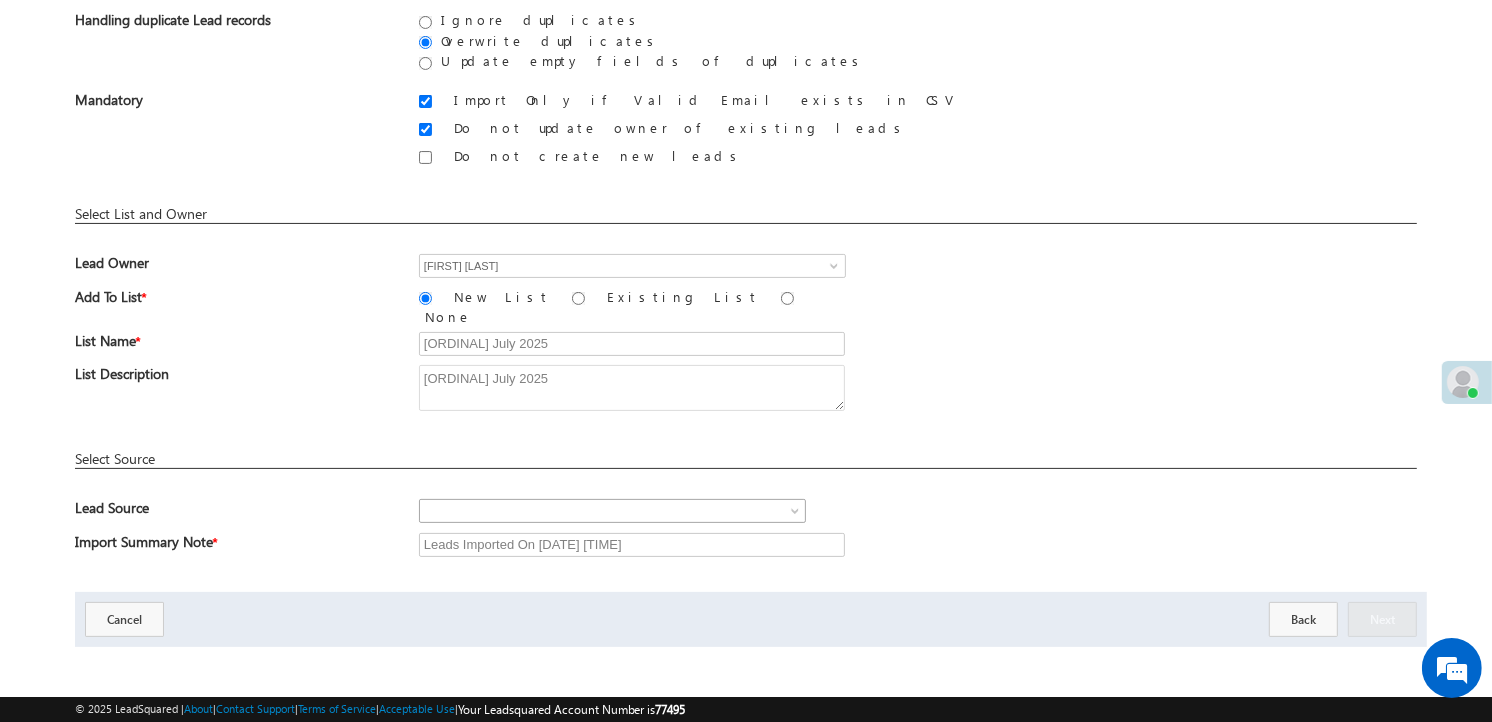 click at bounding box center (588, 511) 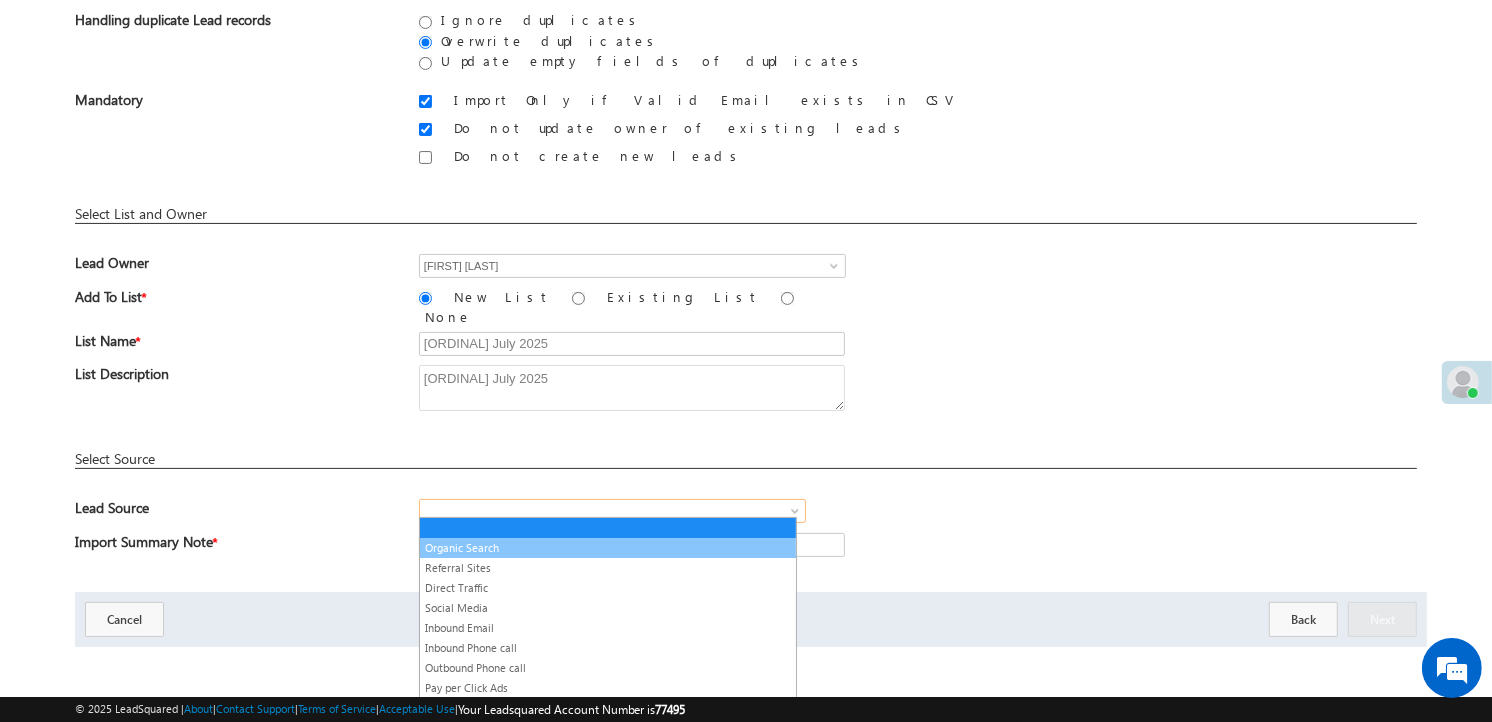 click on "Organic Search" at bounding box center [608, 548] 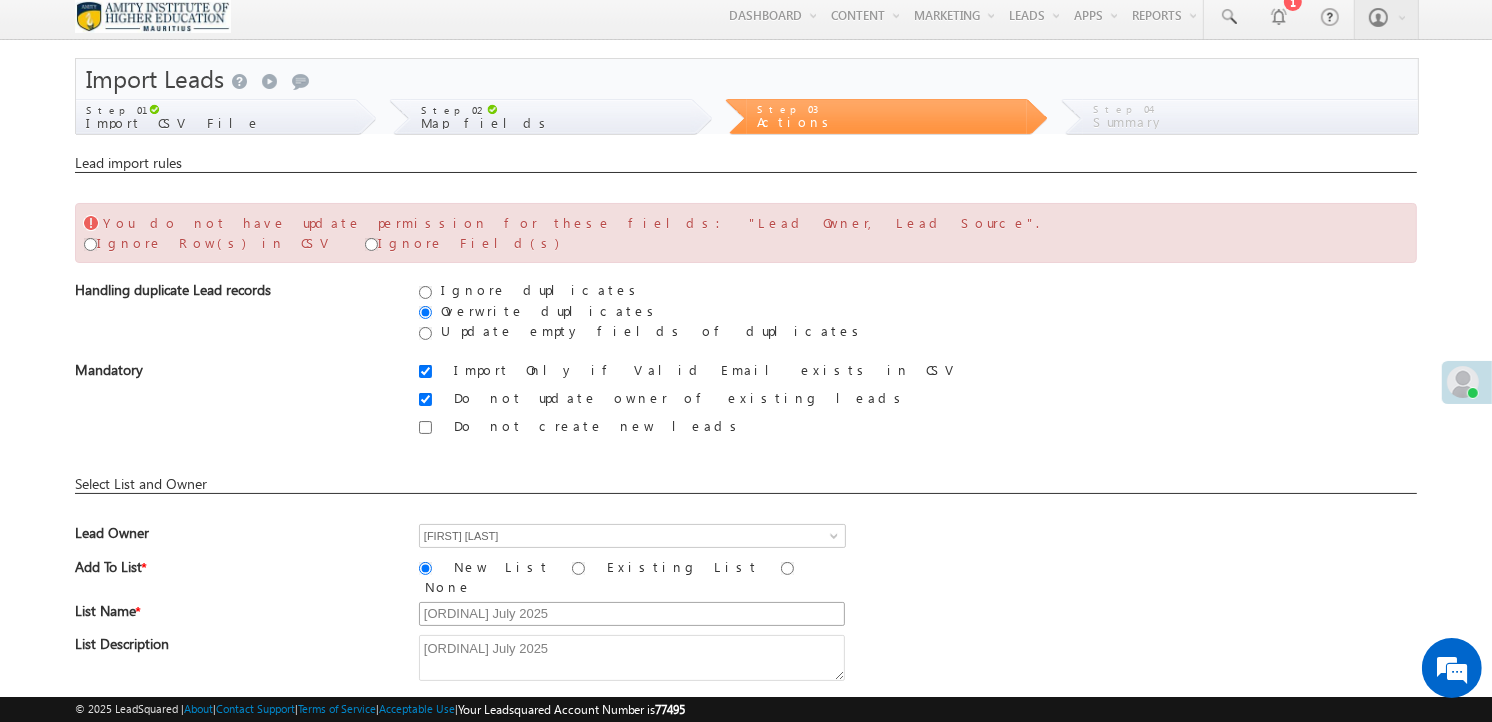 scroll, scrollTop: 10, scrollLeft: 0, axis: vertical 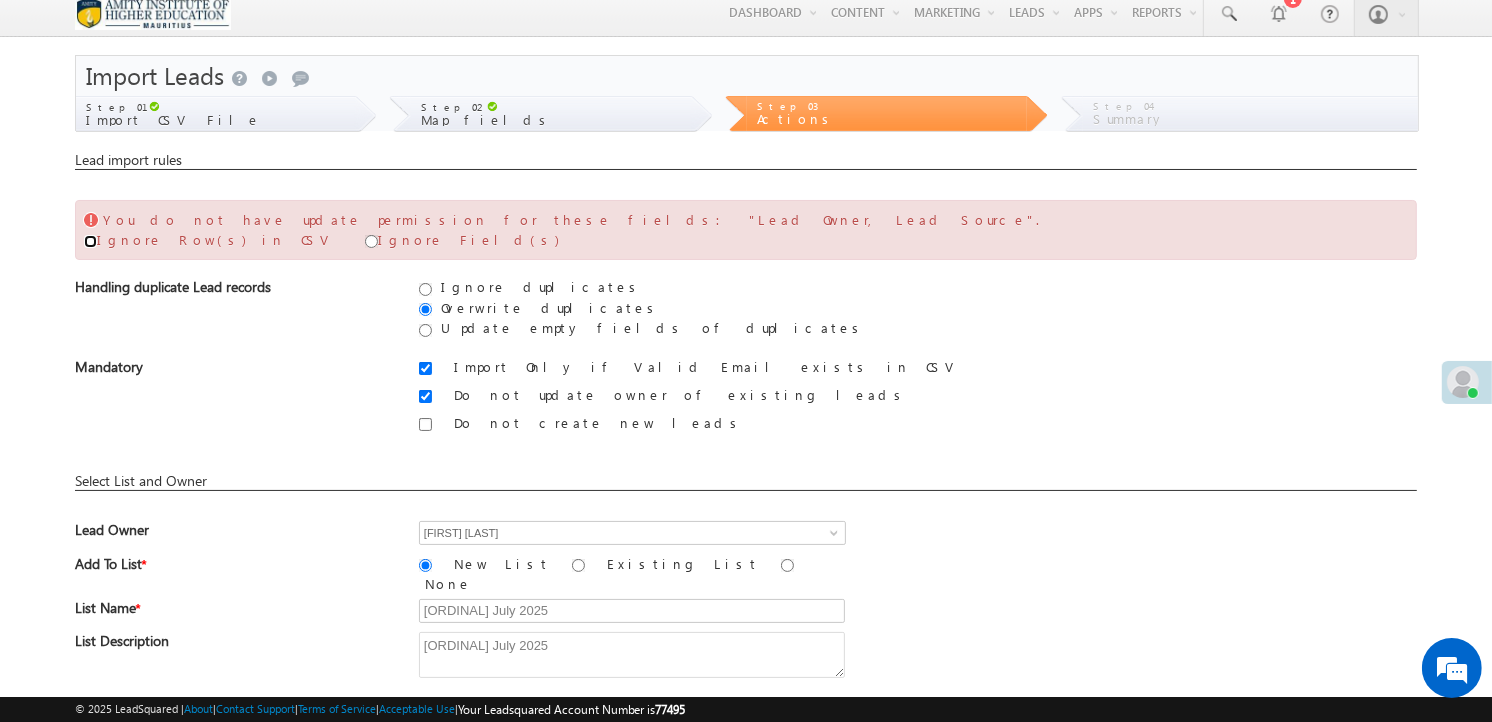 click at bounding box center (90, 241) 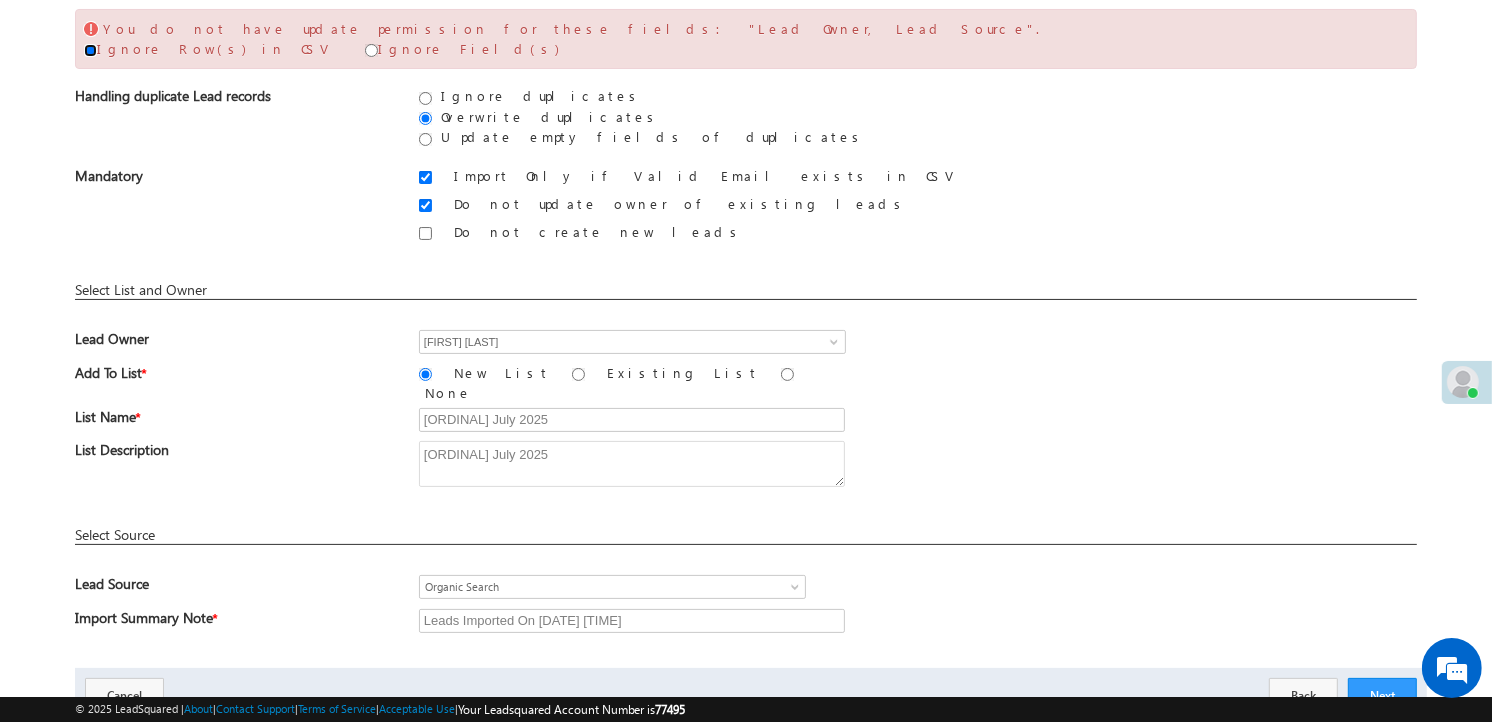 scroll, scrollTop: 277, scrollLeft: 0, axis: vertical 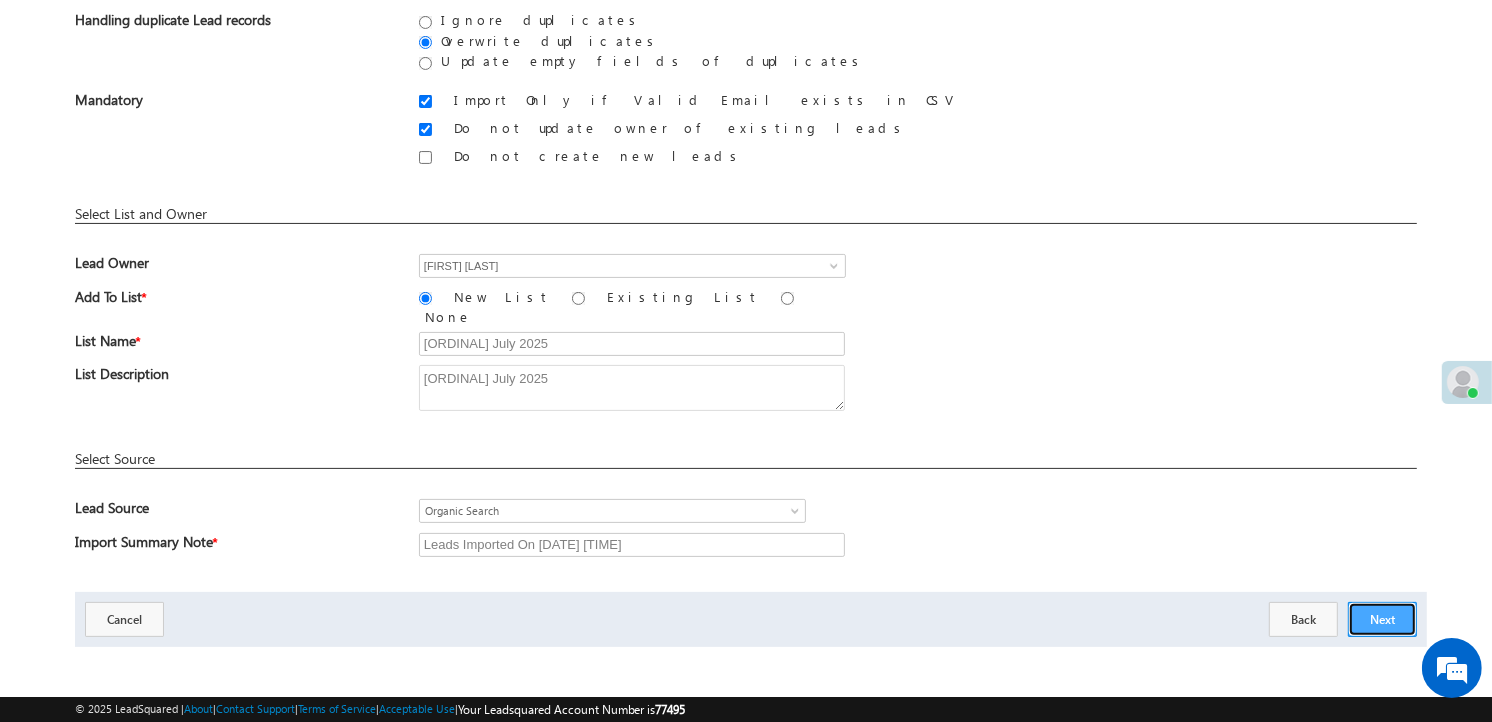 click on "Next" at bounding box center [1382, 619] 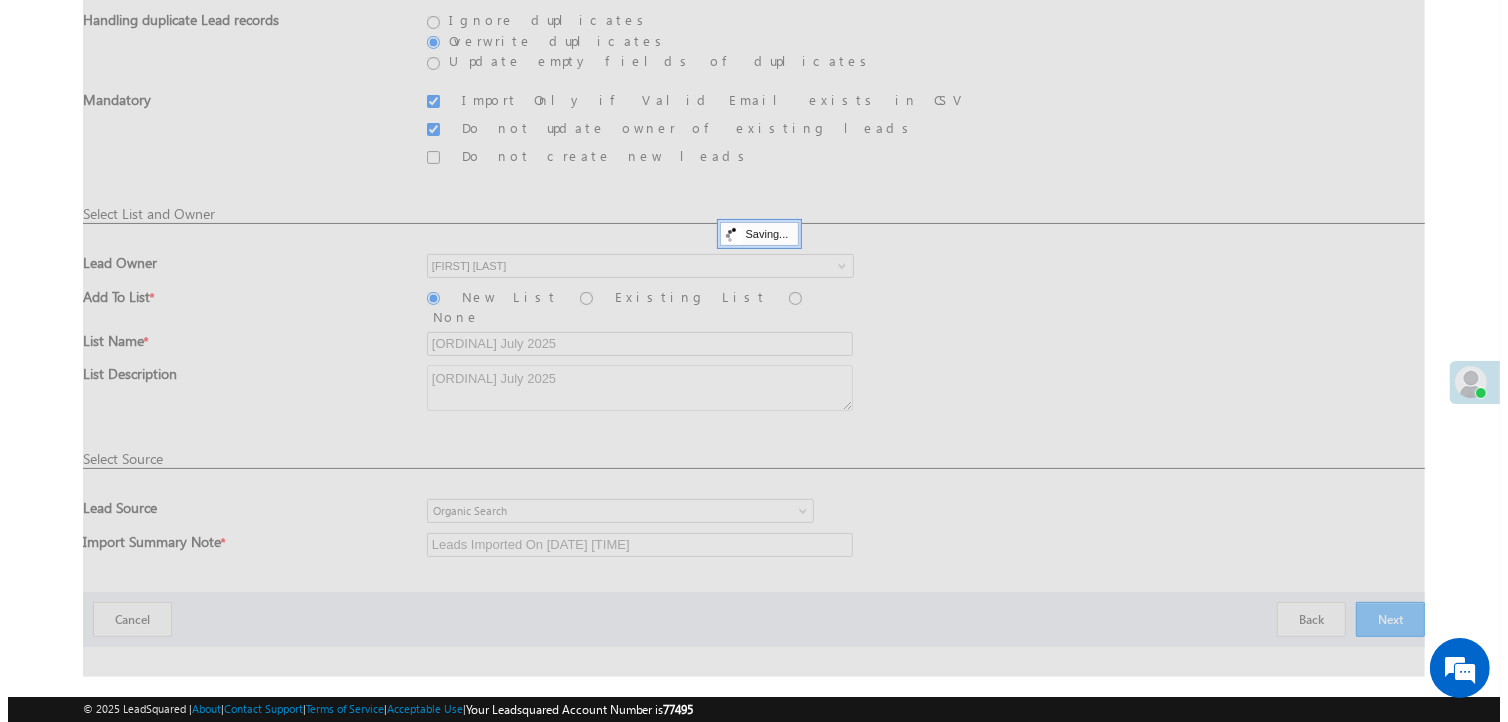 scroll, scrollTop: 0, scrollLeft: 0, axis: both 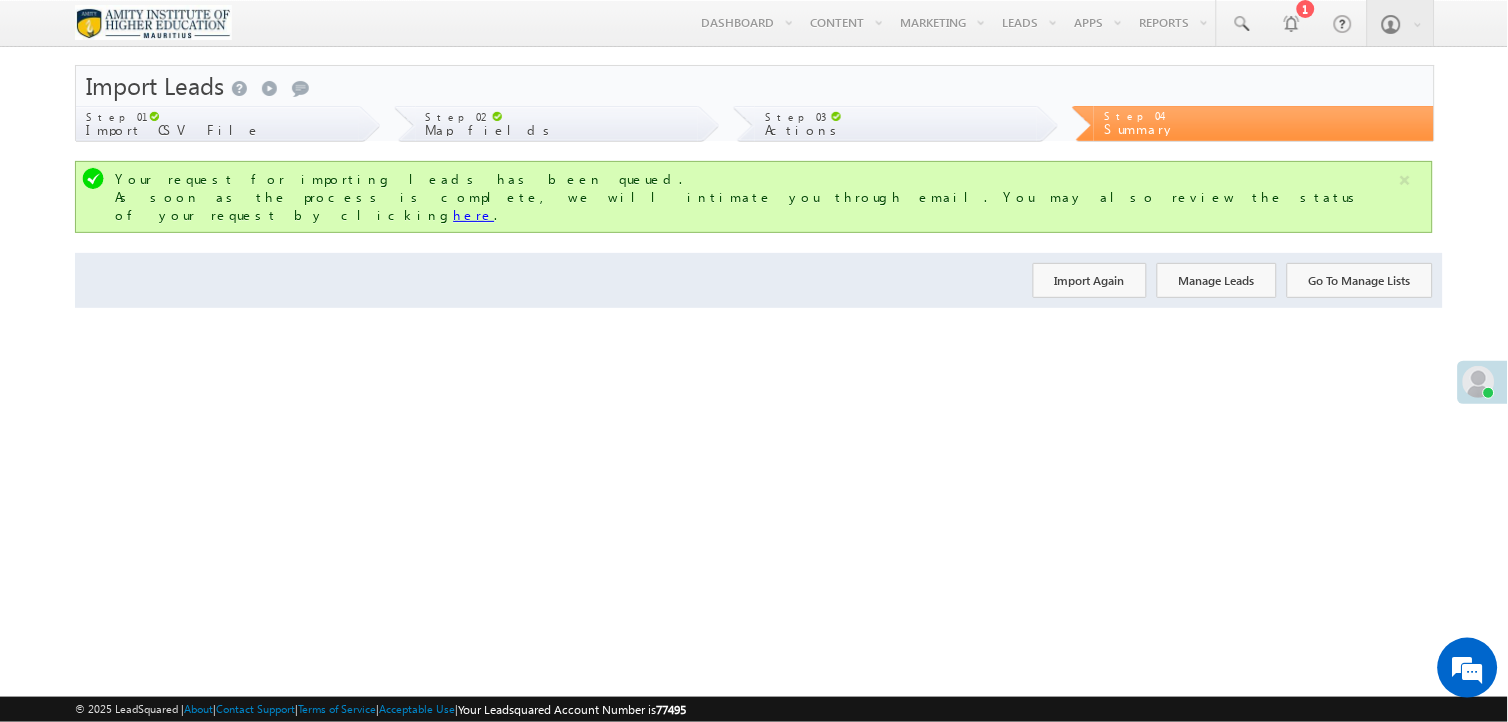 click on "here" at bounding box center [473, 214] 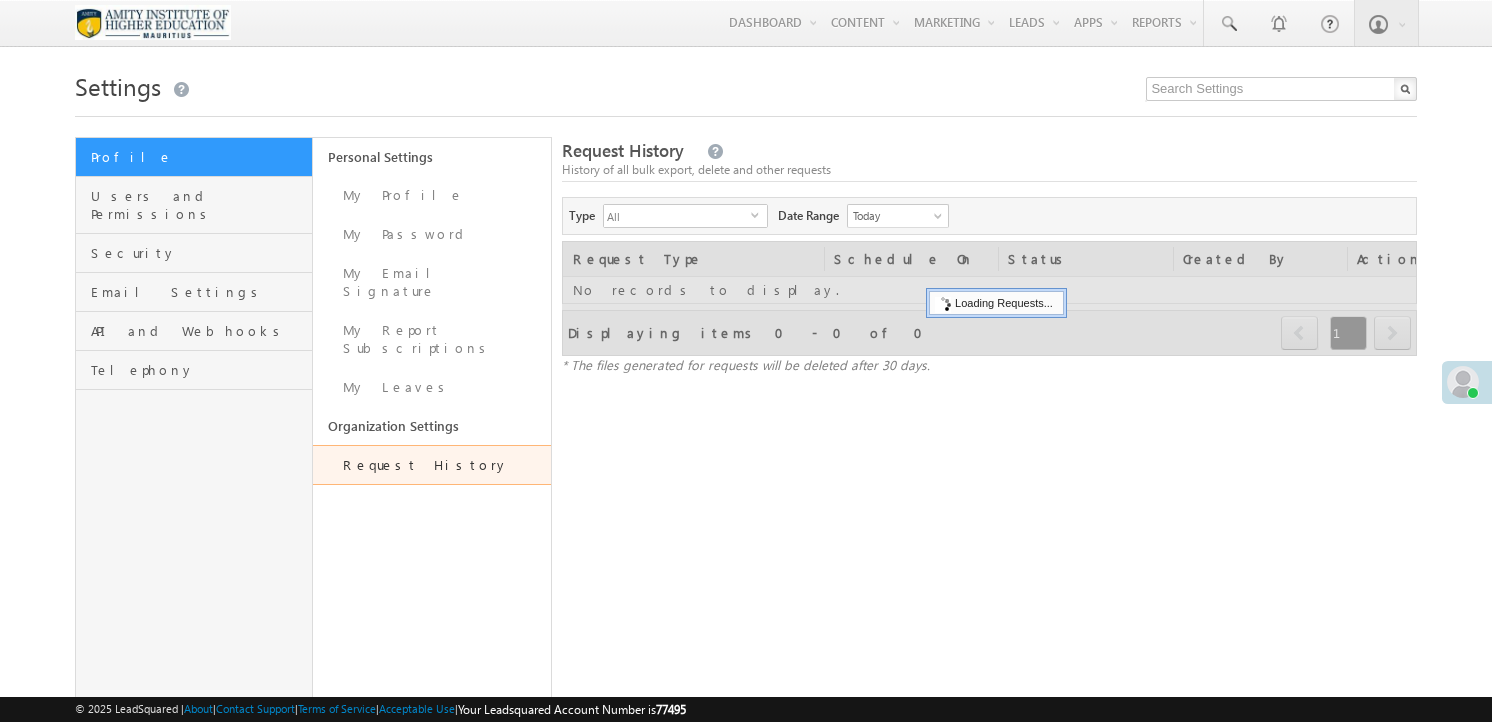 scroll, scrollTop: 0, scrollLeft: 0, axis: both 